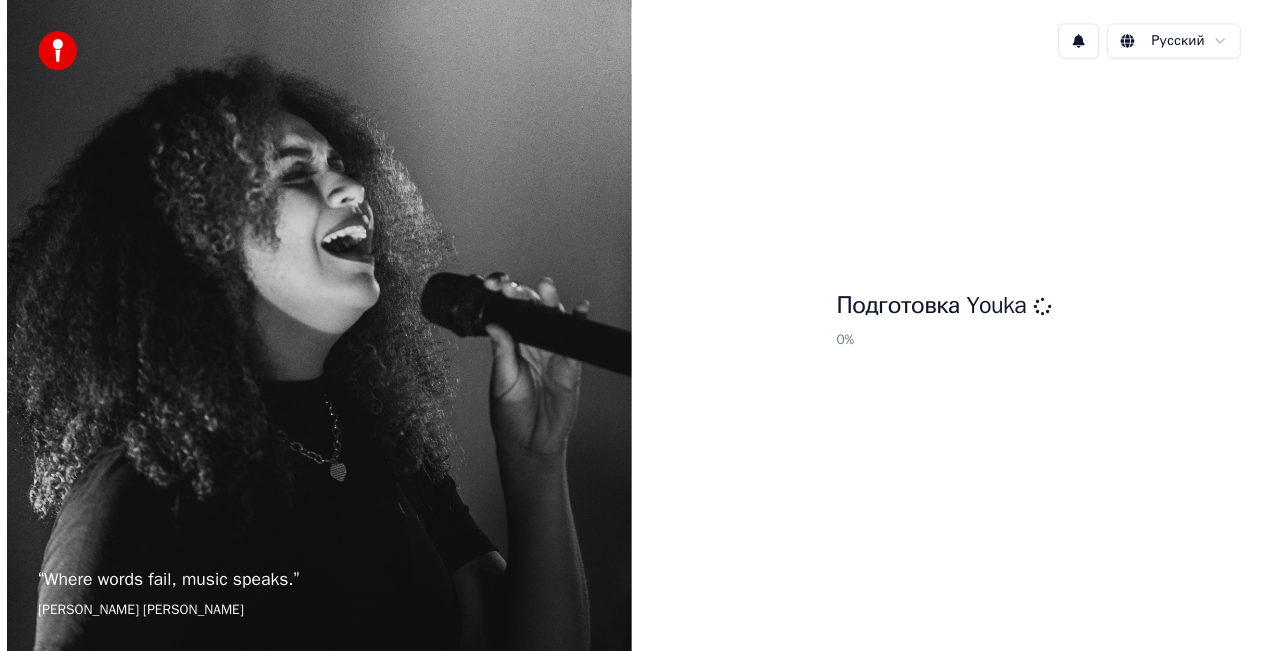 scroll, scrollTop: 0, scrollLeft: 0, axis: both 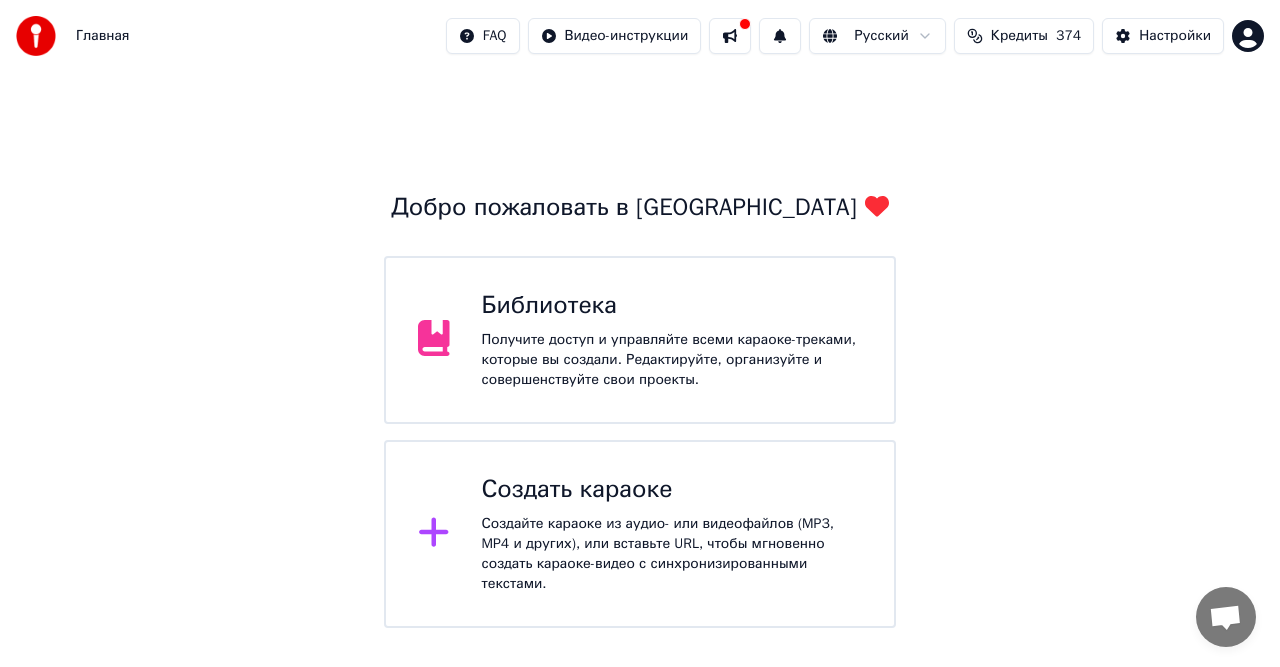click on "Получите доступ и управляйте всеми караоке-треками, которые вы создали. Редактируйте, организуйте и совершенствуйте свои проекты." at bounding box center (672, 360) 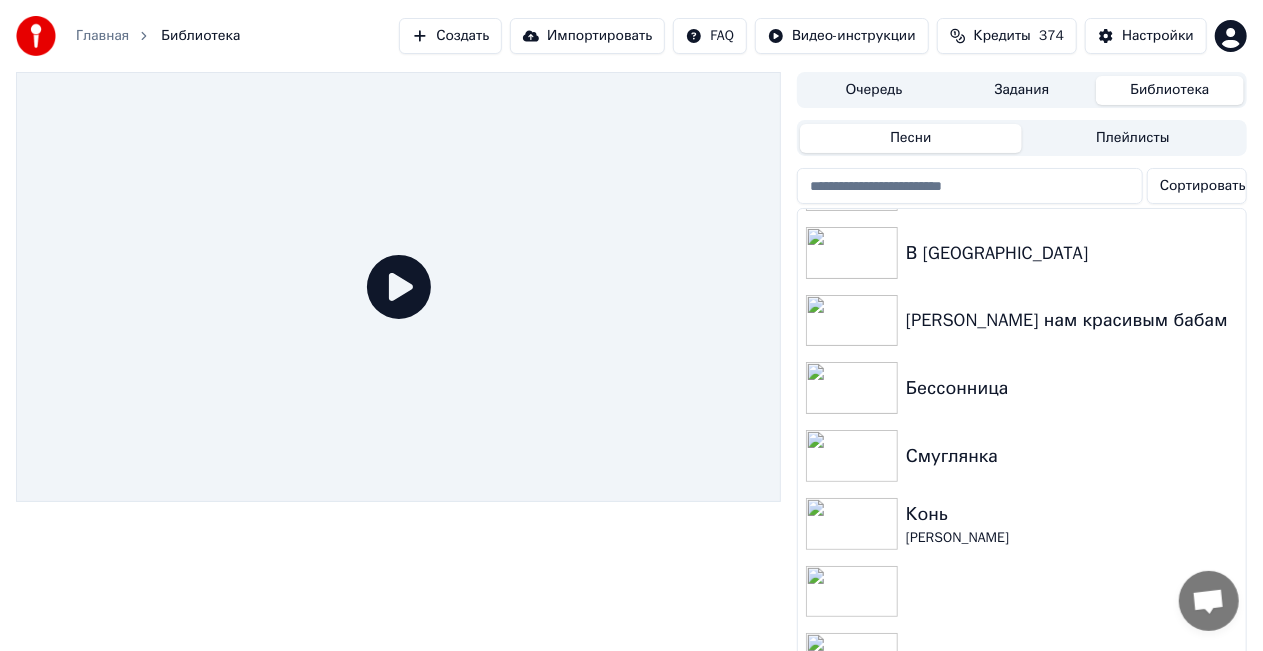 scroll, scrollTop: 0, scrollLeft: 0, axis: both 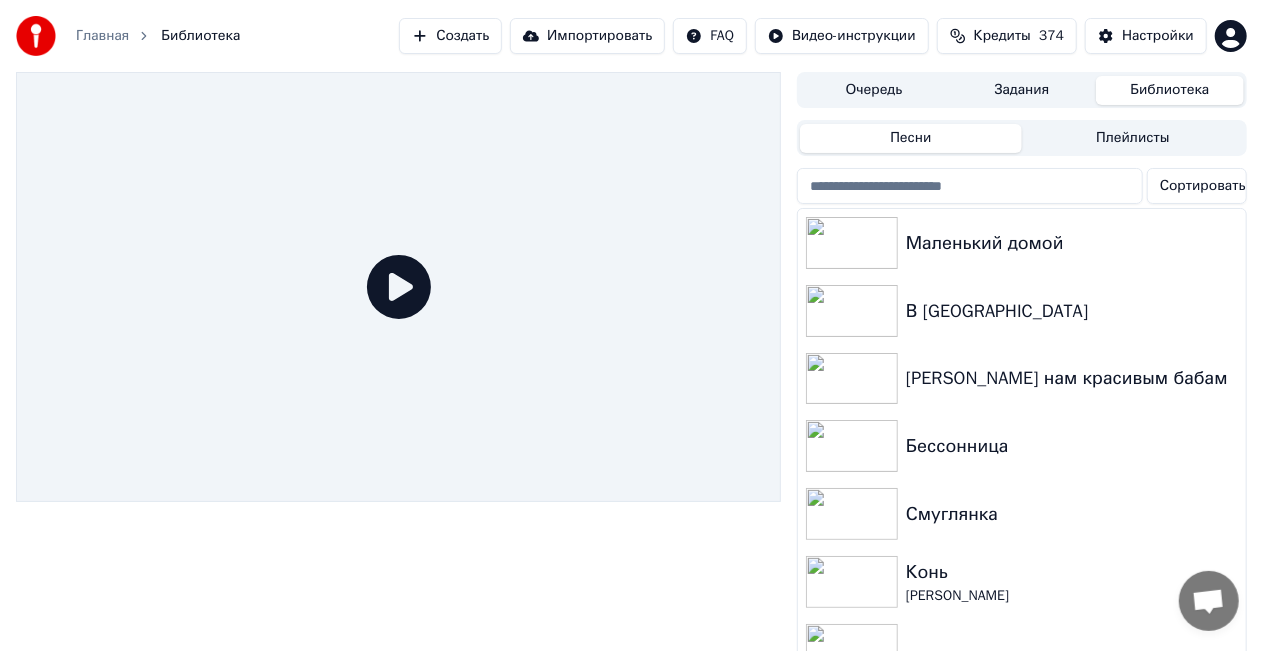 click on "Создать" at bounding box center [450, 36] 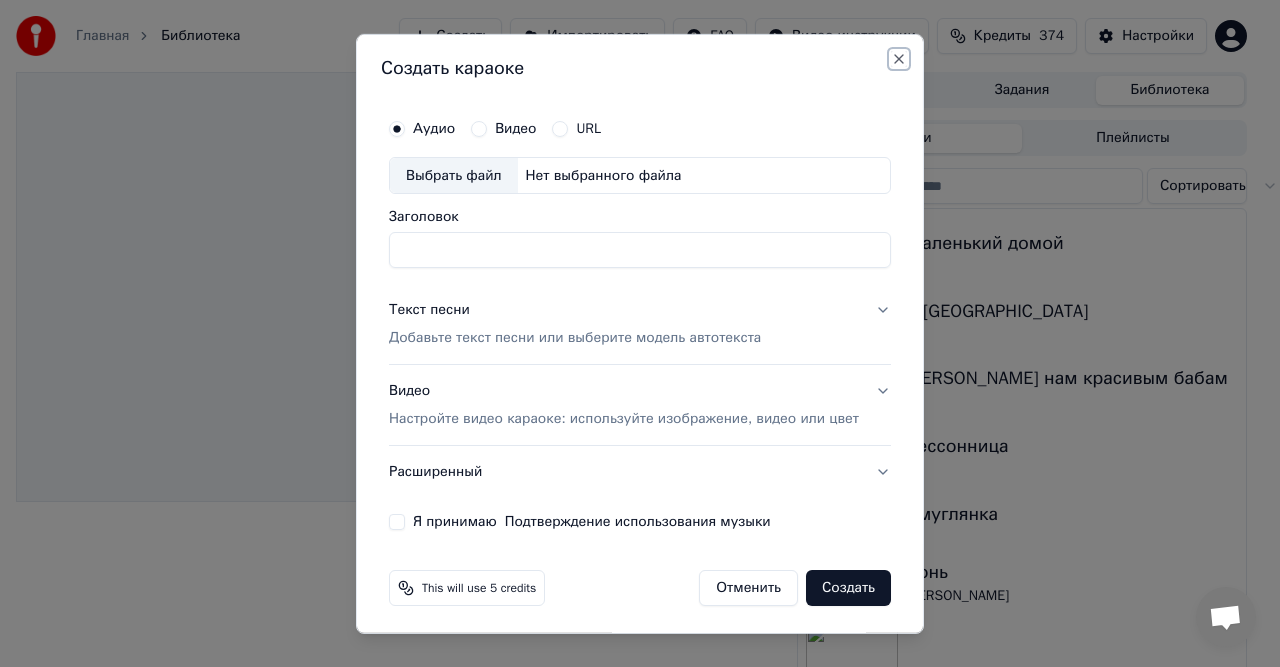 click on "Close" at bounding box center [899, 58] 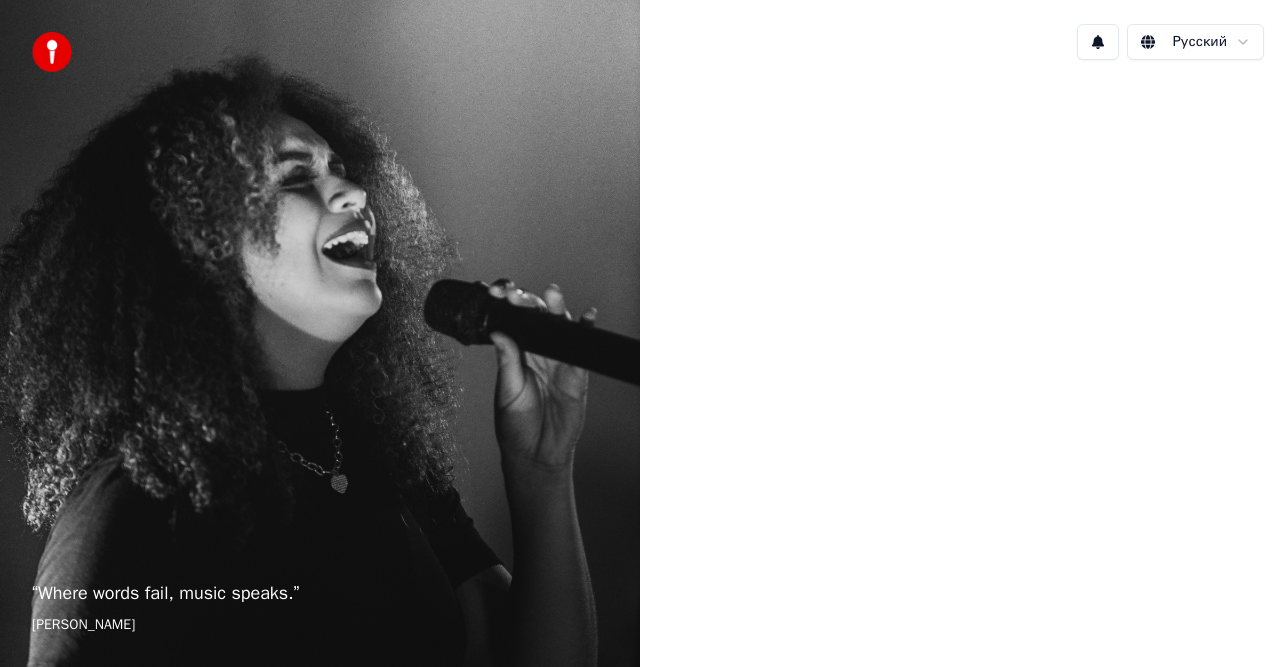 scroll, scrollTop: 0, scrollLeft: 0, axis: both 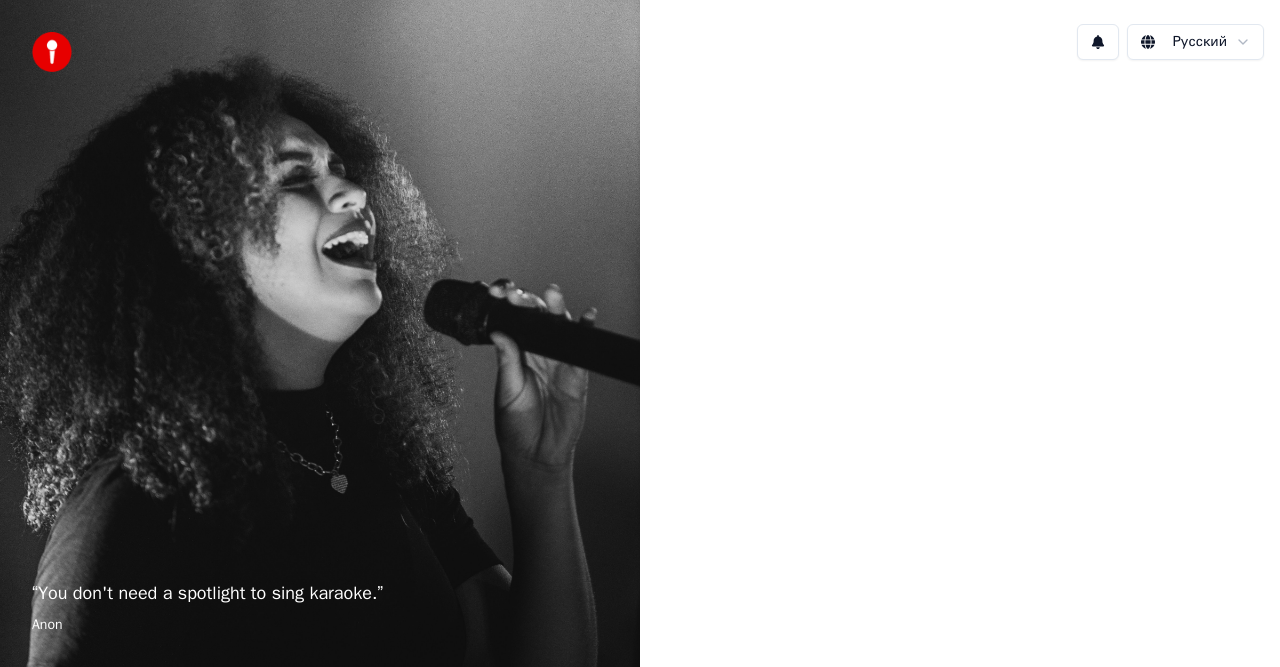 click at bounding box center (960, 331) 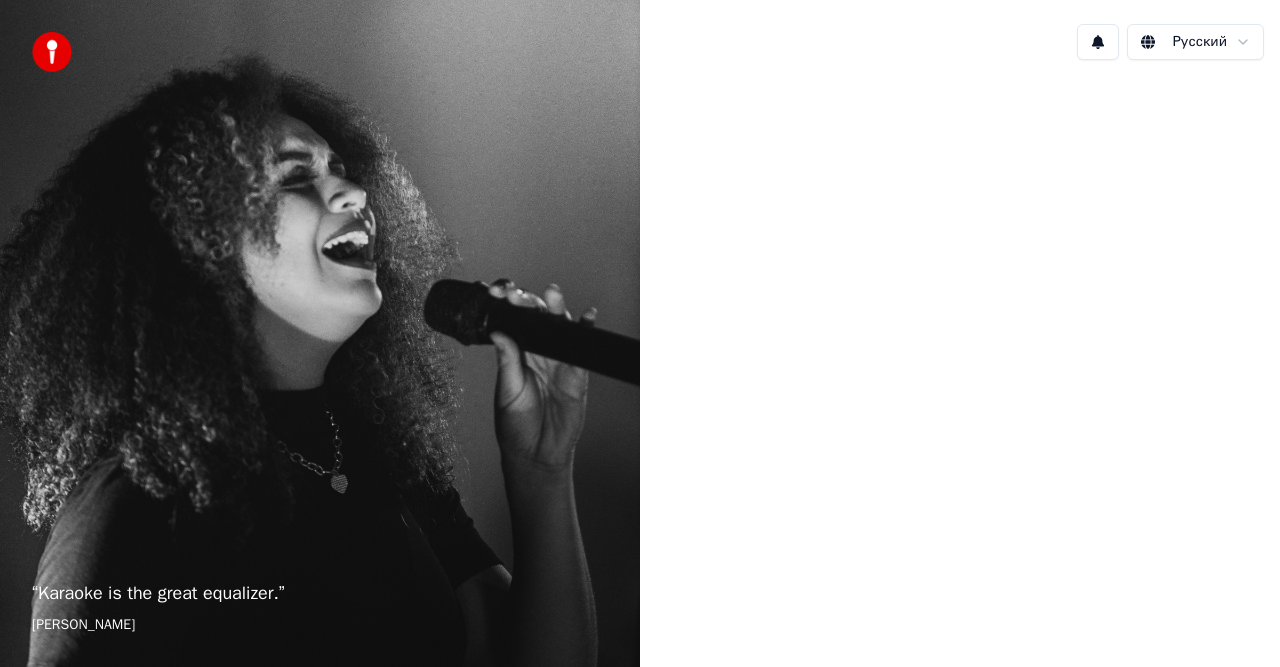 scroll, scrollTop: 0, scrollLeft: 0, axis: both 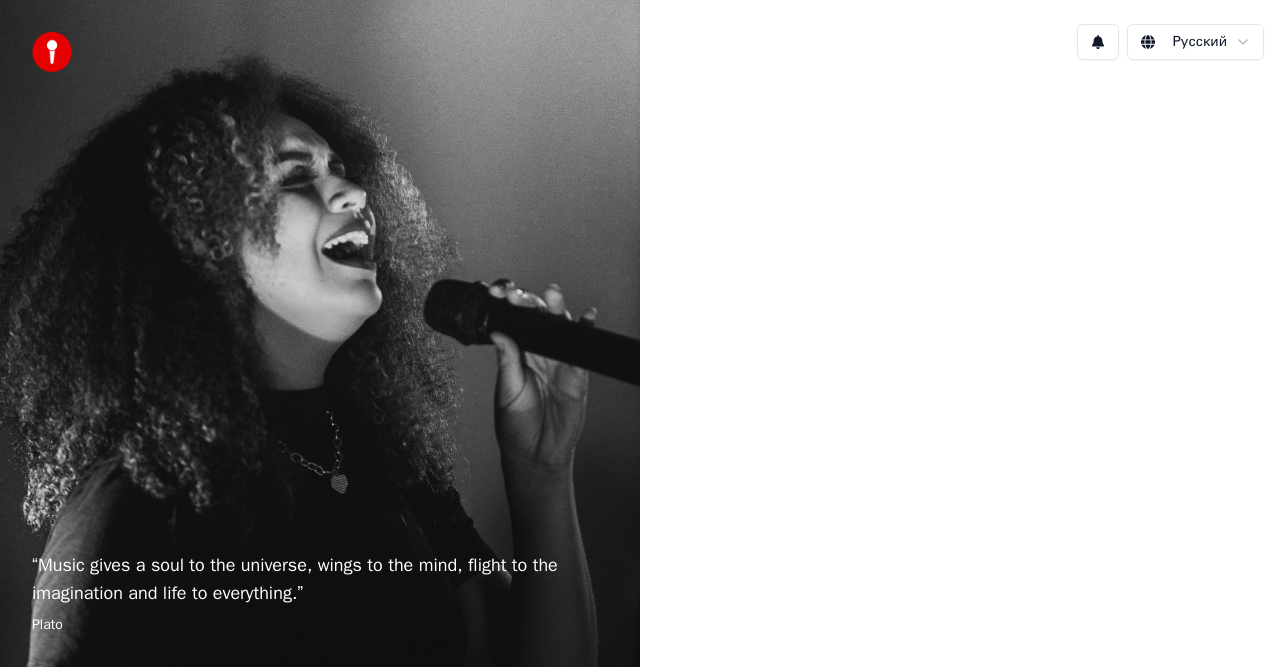 drag, startPoint x: 928, startPoint y: 250, endPoint x: 967, endPoint y: 196, distance: 66.61081 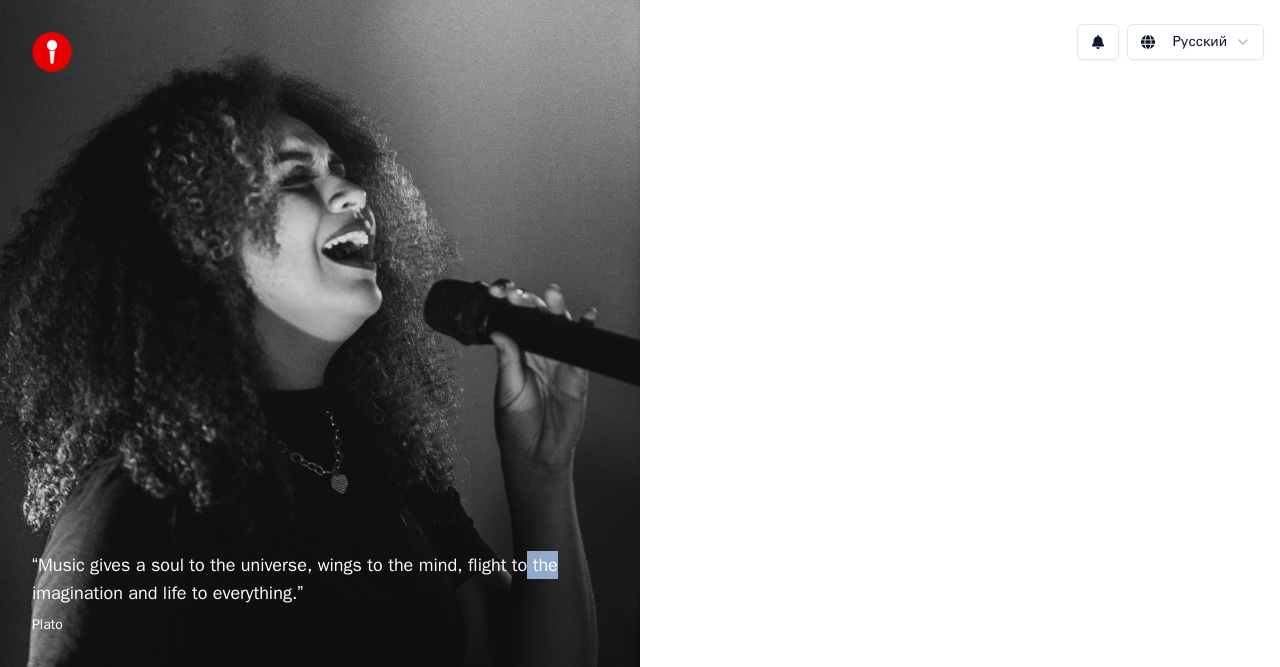 drag, startPoint x: 581, startPoint y: 162, endPoint x: 684, endPoint y: 148, distance: 103.947105 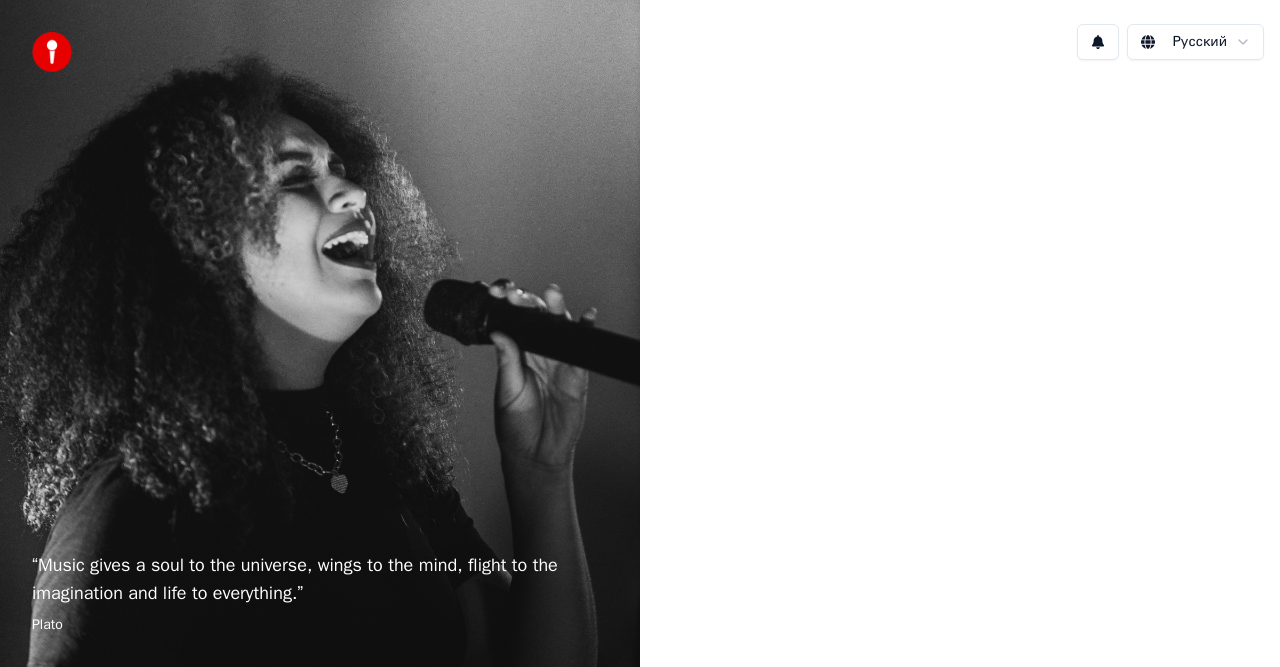 scroll, scrollTop: 0, scrollLeft: 0, axis: both 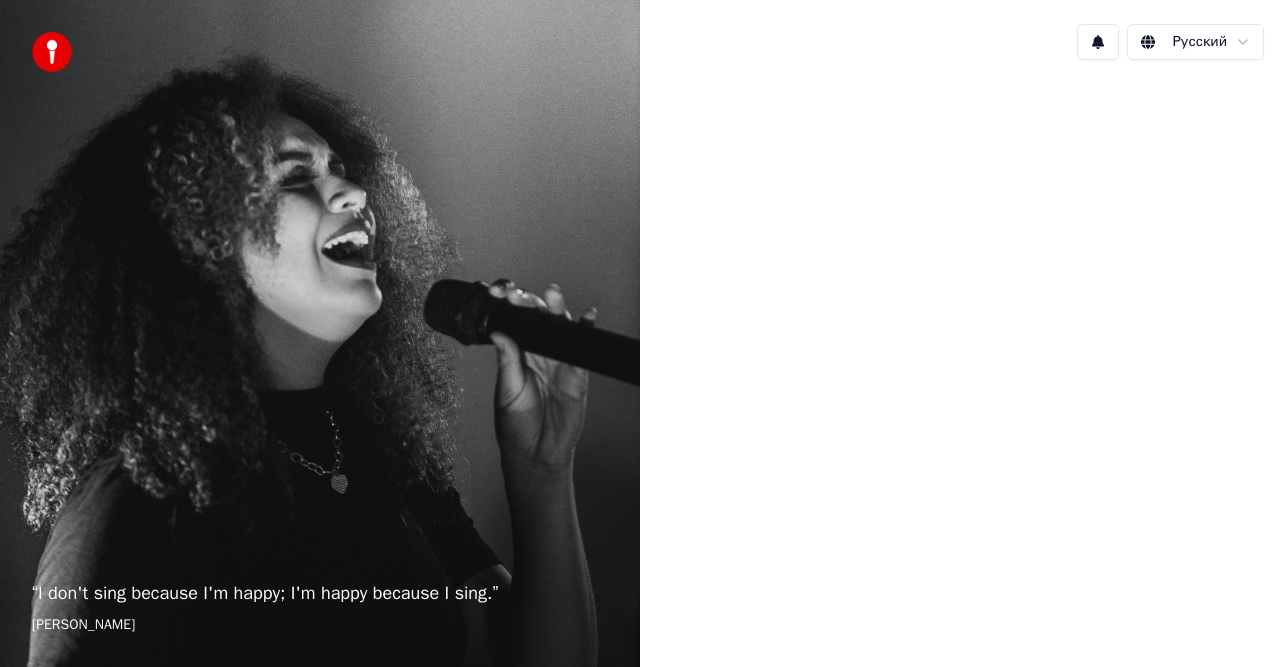 click at bounding box center [960, 331] 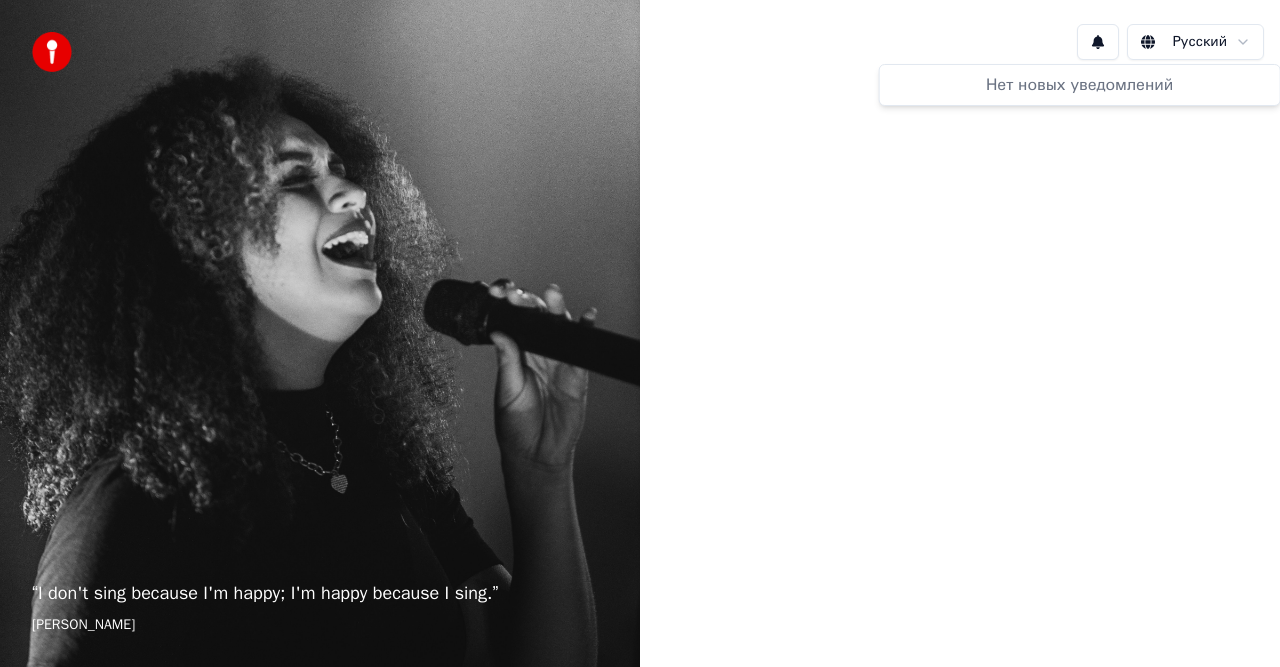 click on "Нет новых уведомлений" at bounding box center [1080, 85] 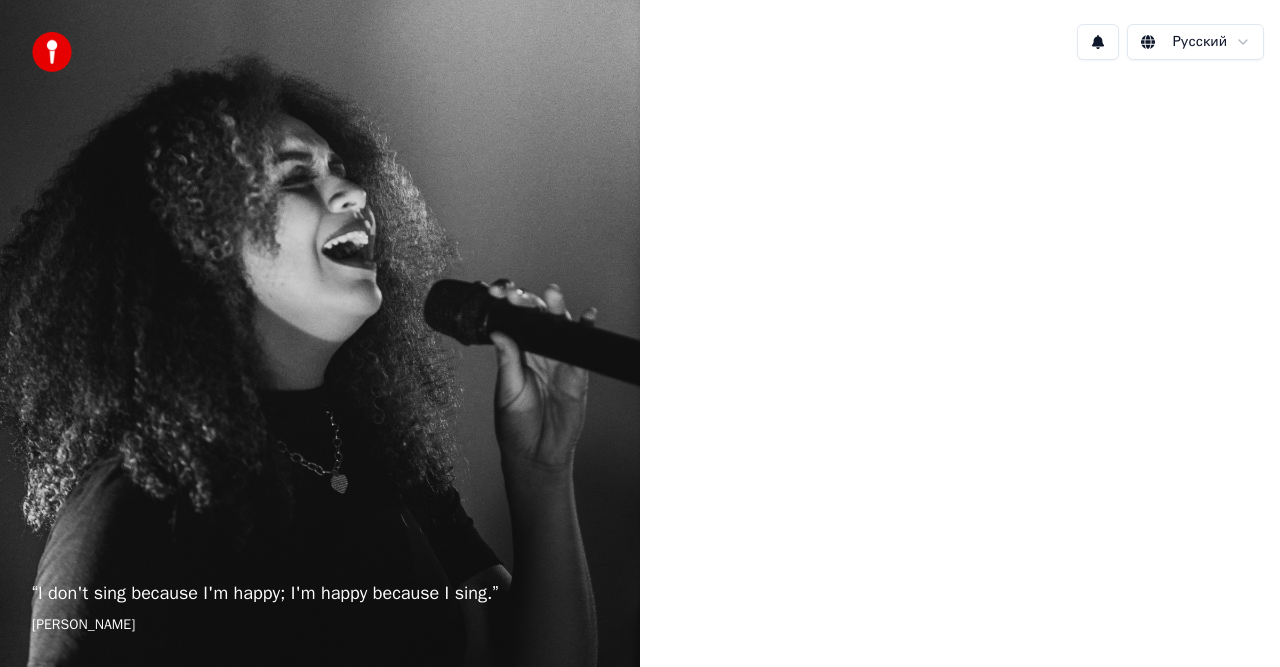 click at bounding box center (960, 331) 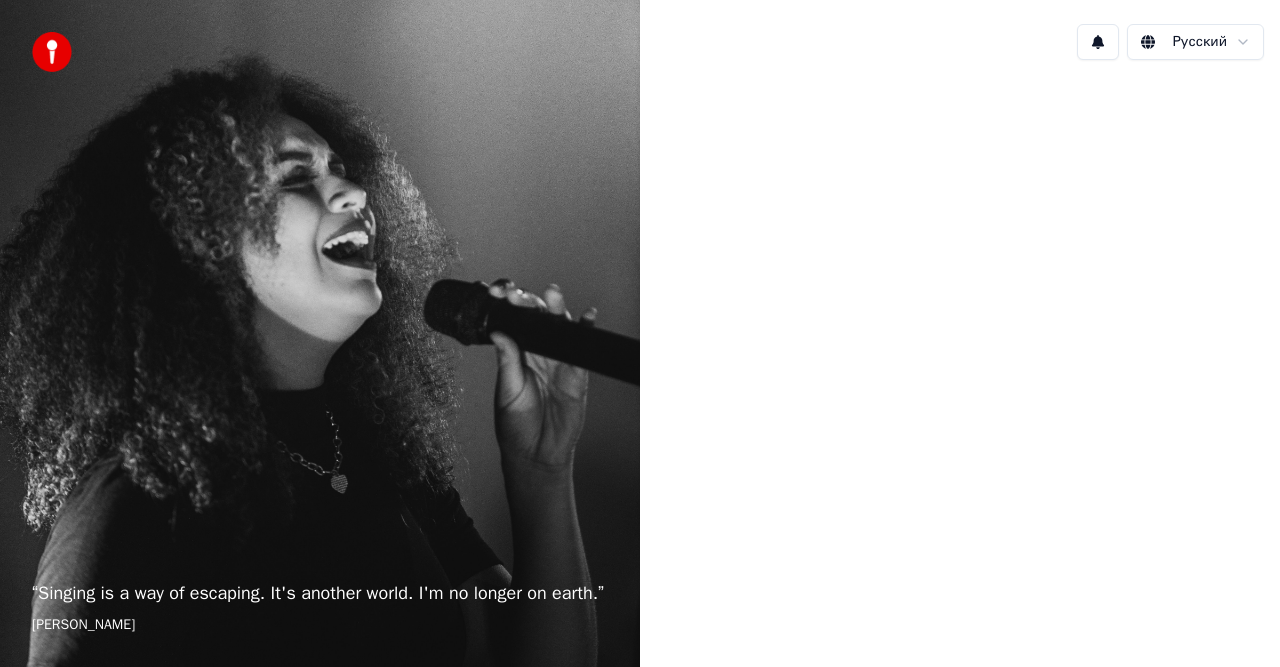 scroll, scrollTop: 0, scrollLeft: 0, axis: both 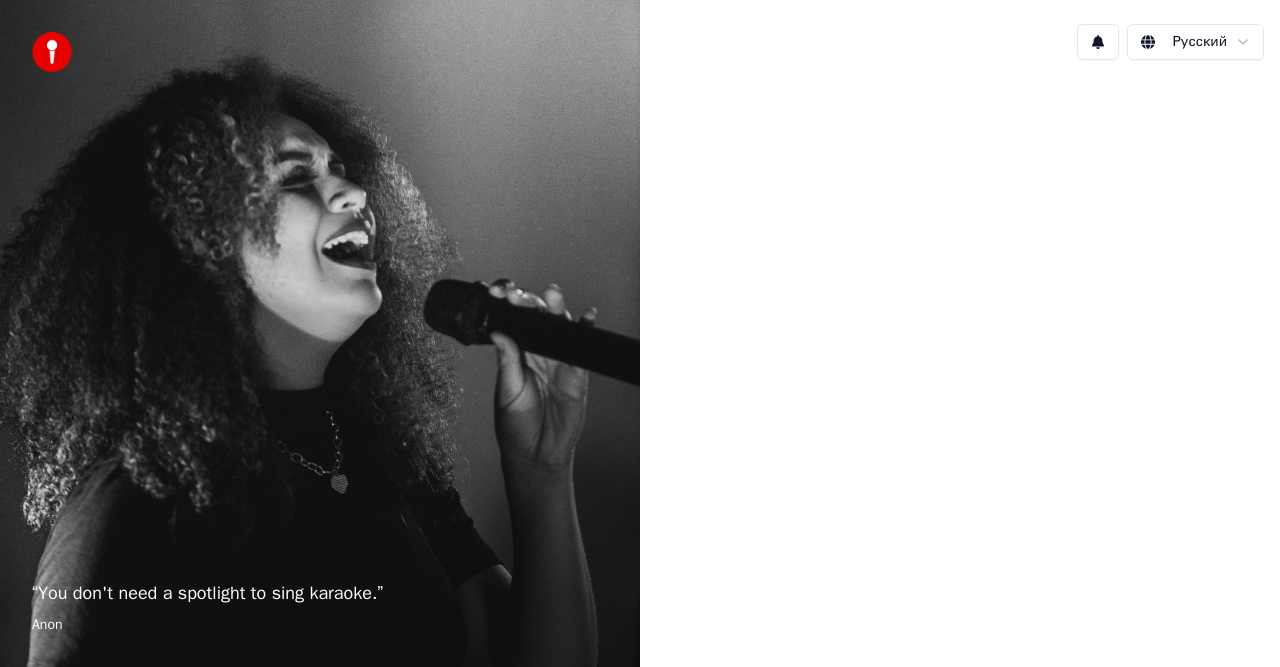 click on "Anon" at bounding box center (320, 625) 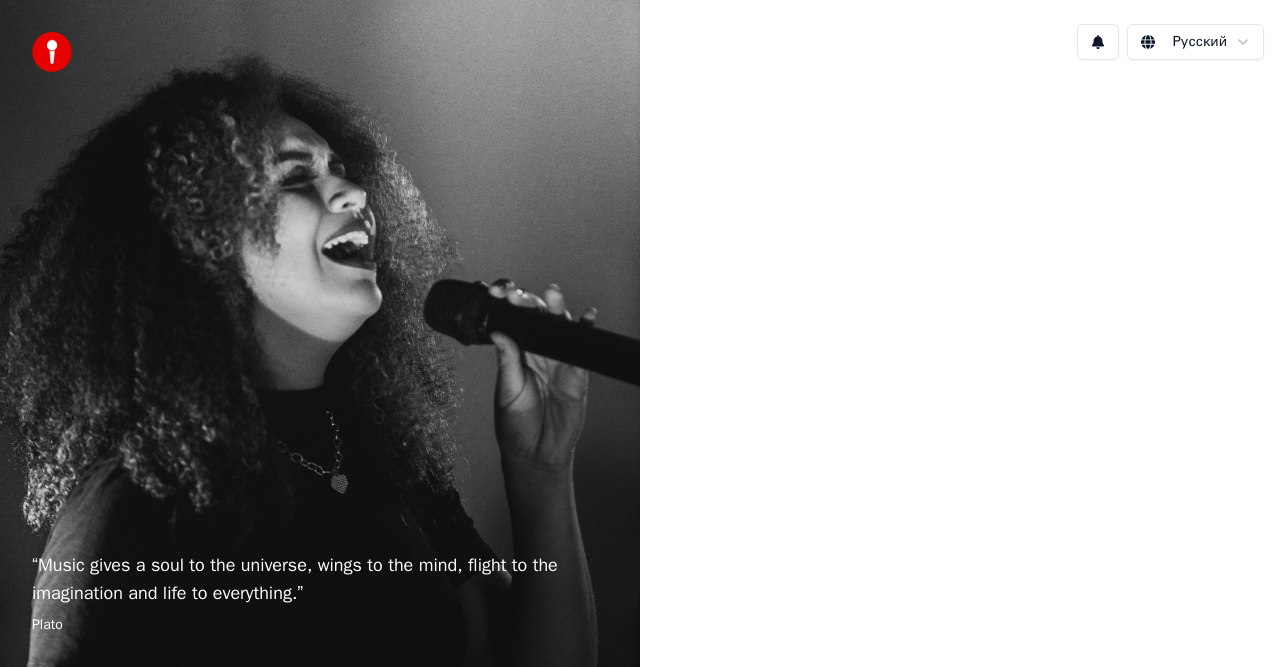 scroll, scrollTop: 0, scrollLeft: 0, axis: both 